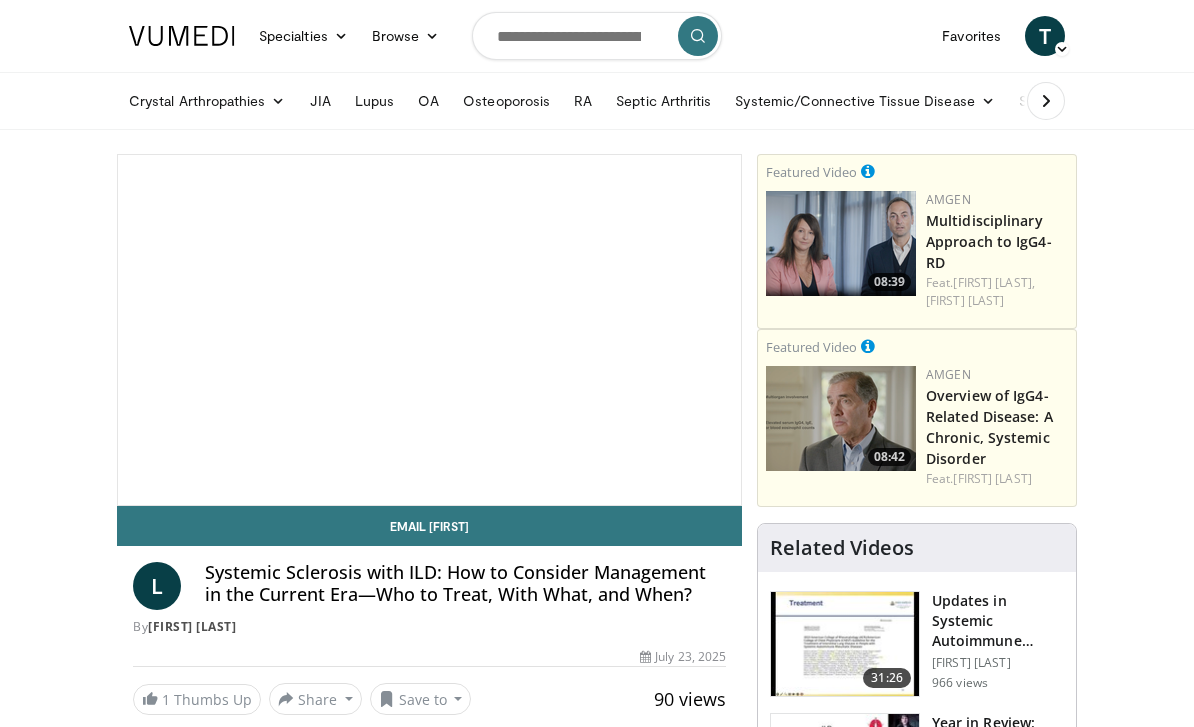 scroll, scrollTop: 0, scrollLeft: 0, axis: both 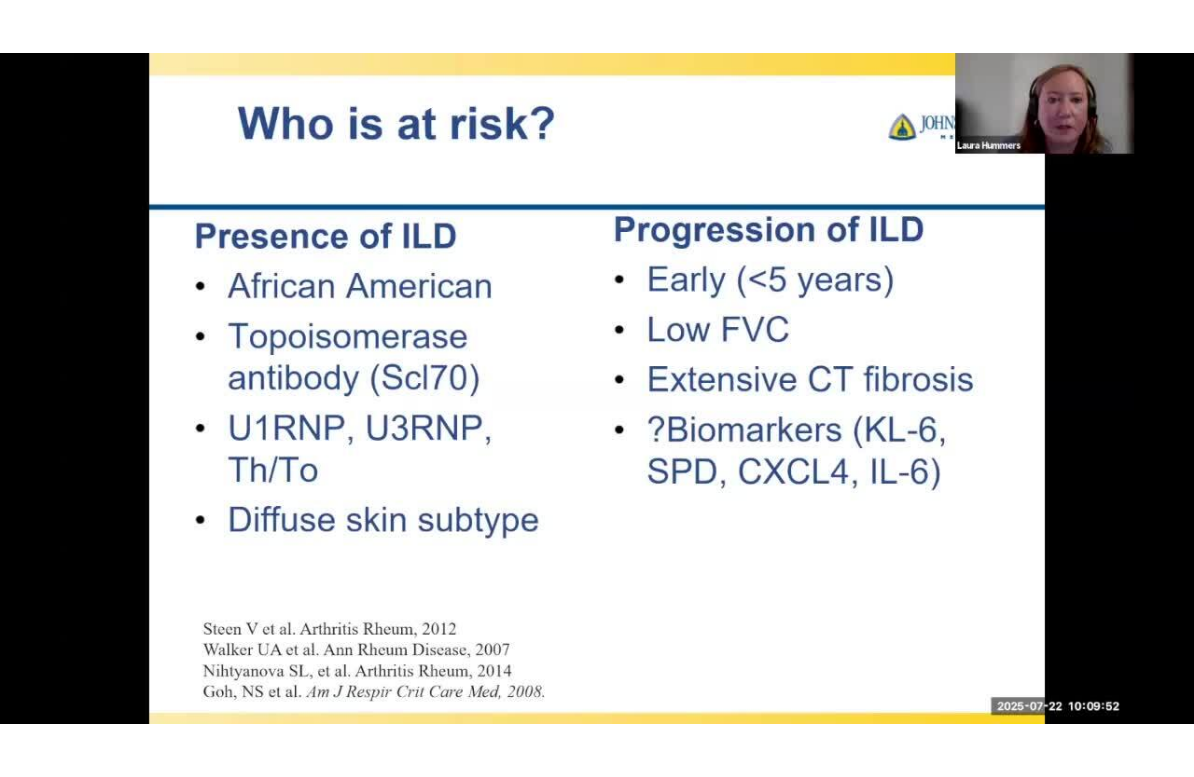 click at bounding box center [1094, 798] 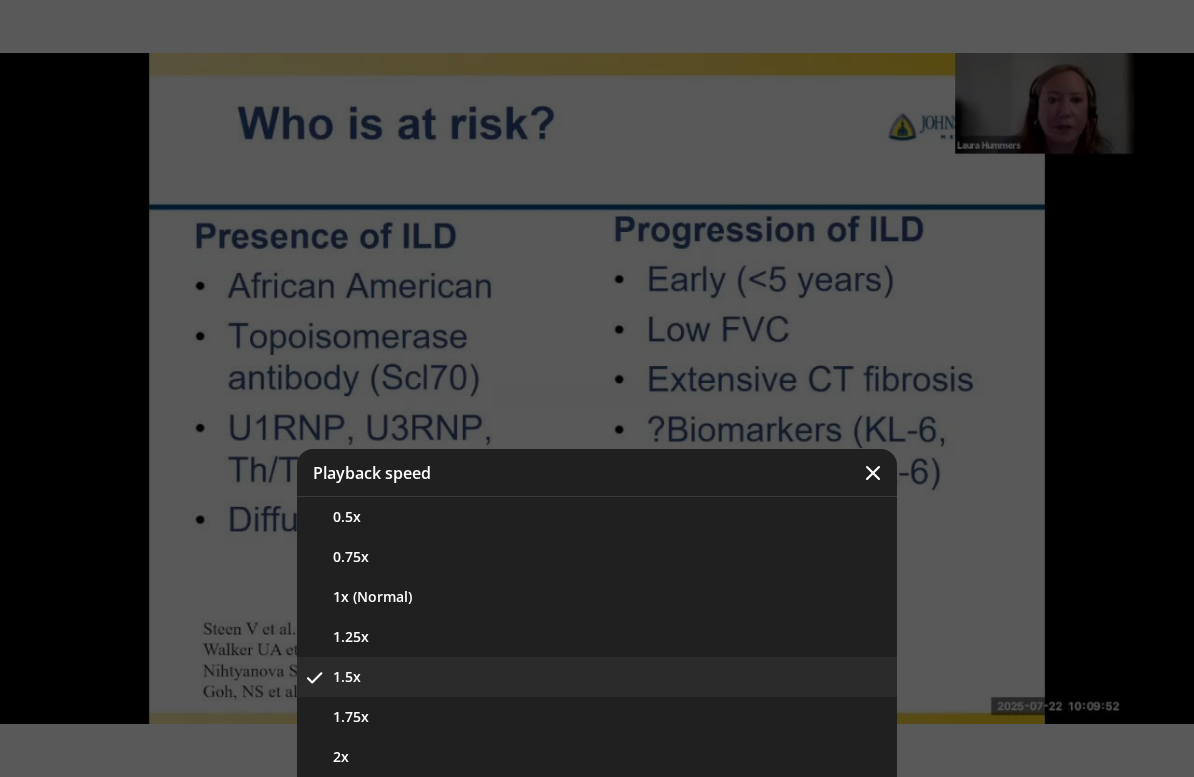 click on "1.25x" at bounding box center (597, 637) 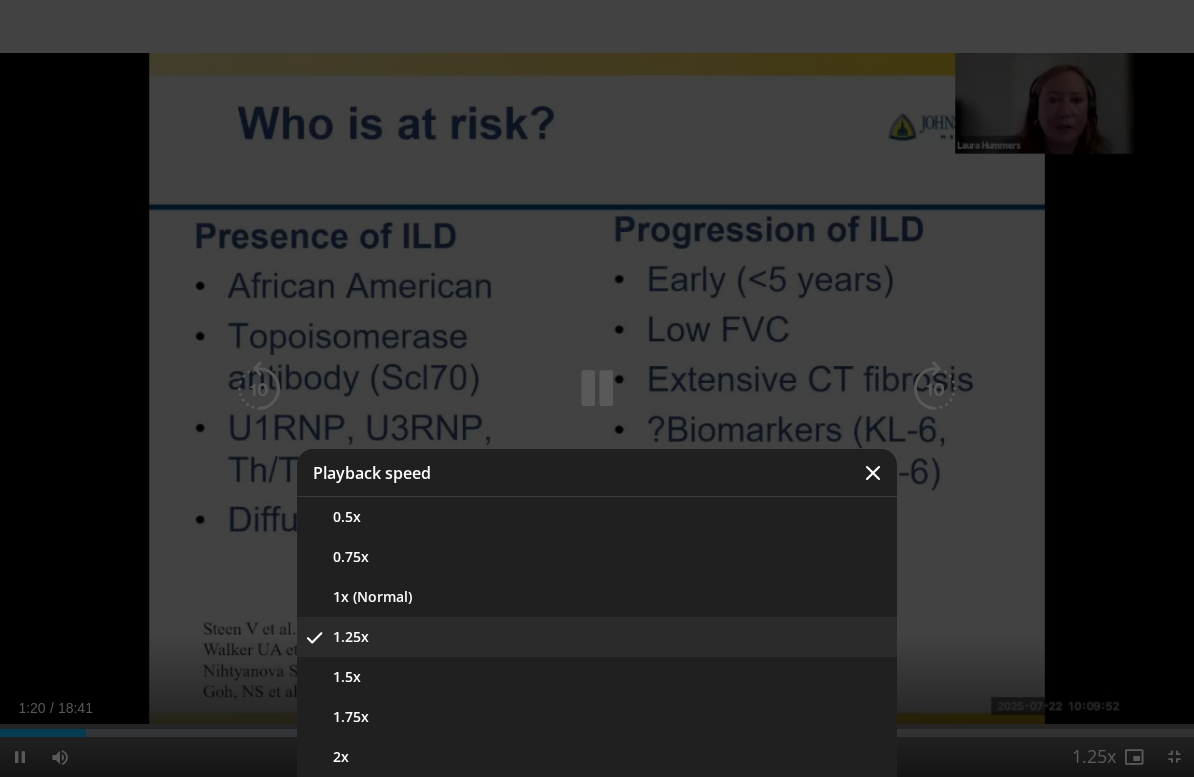 click on "1.5x" at bounding box center [597, 677] 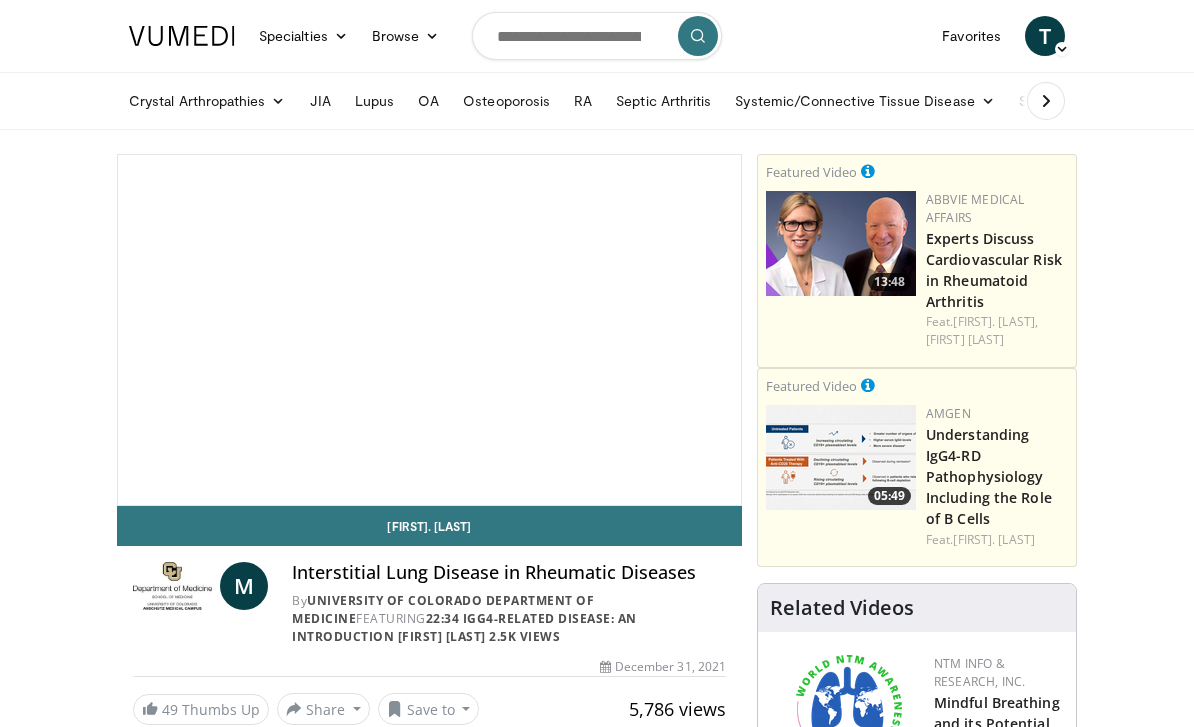 scroll, scrollTop: 0, scrollLeft: 0, axis: both 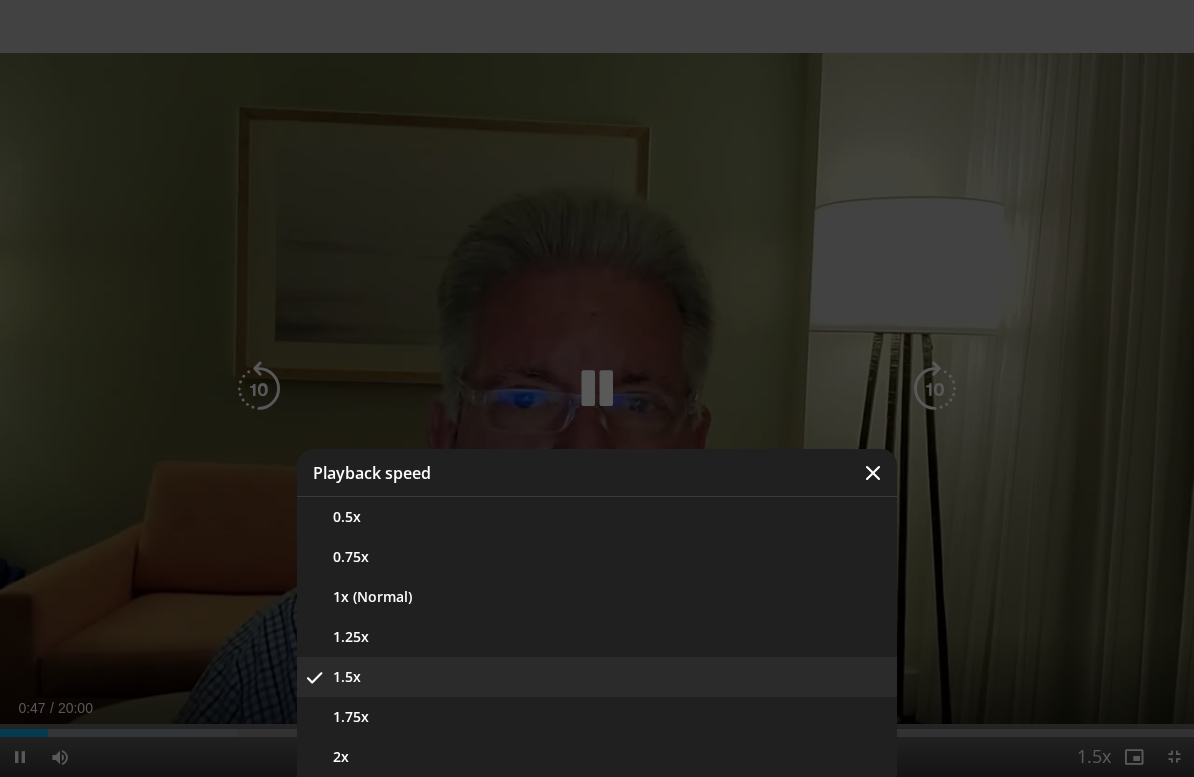 click on "1.75x" at bounding box center (597, 717) 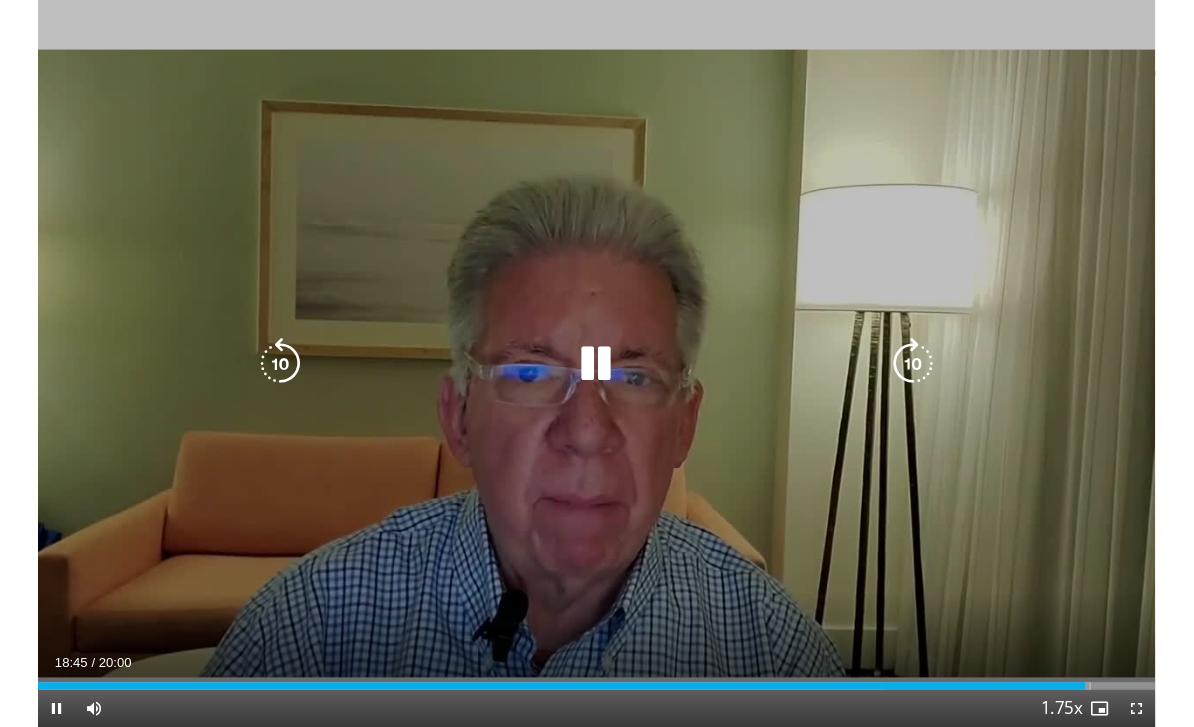 scroll, scrollTop: 0, scrollLeft: 0, axis: both 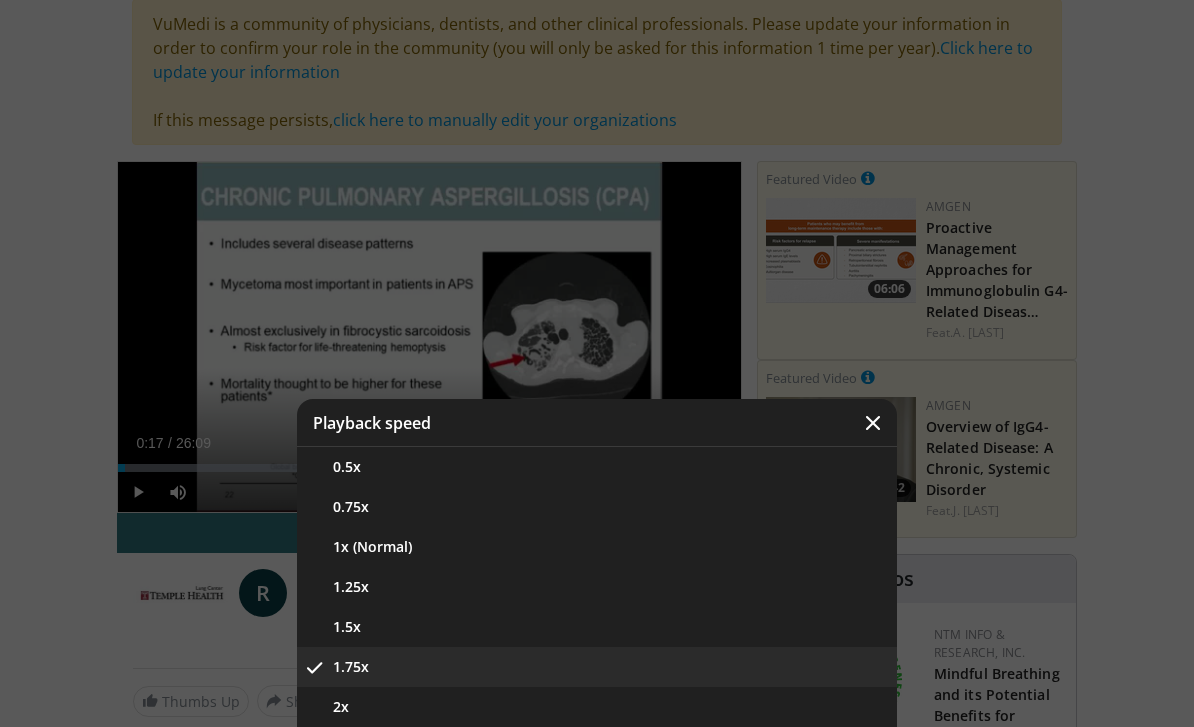 click at bounding box center (873, 423) 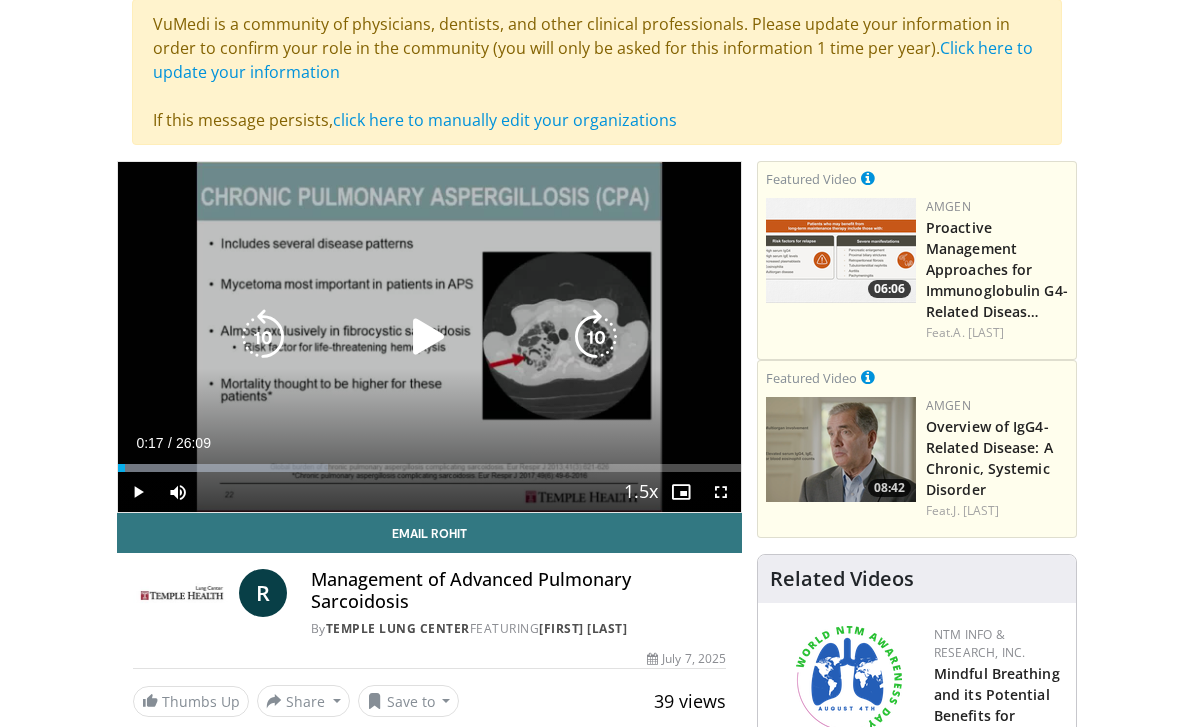 click at bounding box center [429, 337] 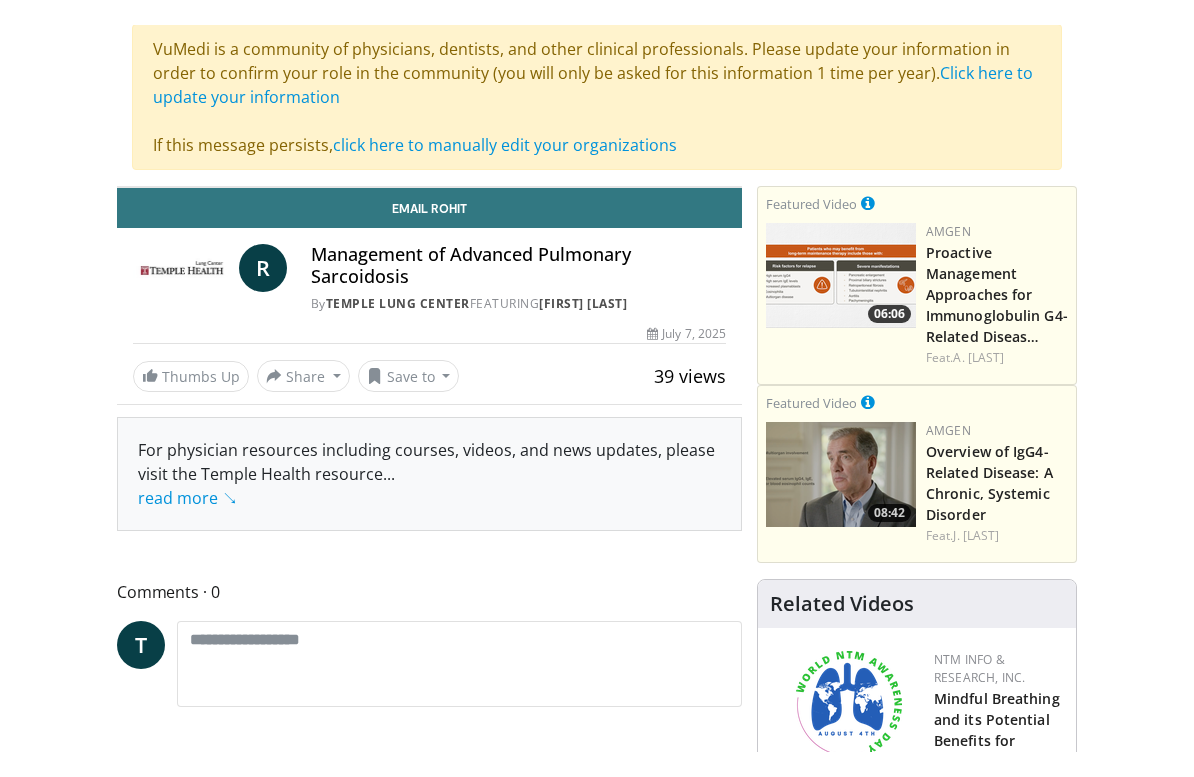 scroll, scrollTop: 24, scrollLeft: 0, axis: vertical 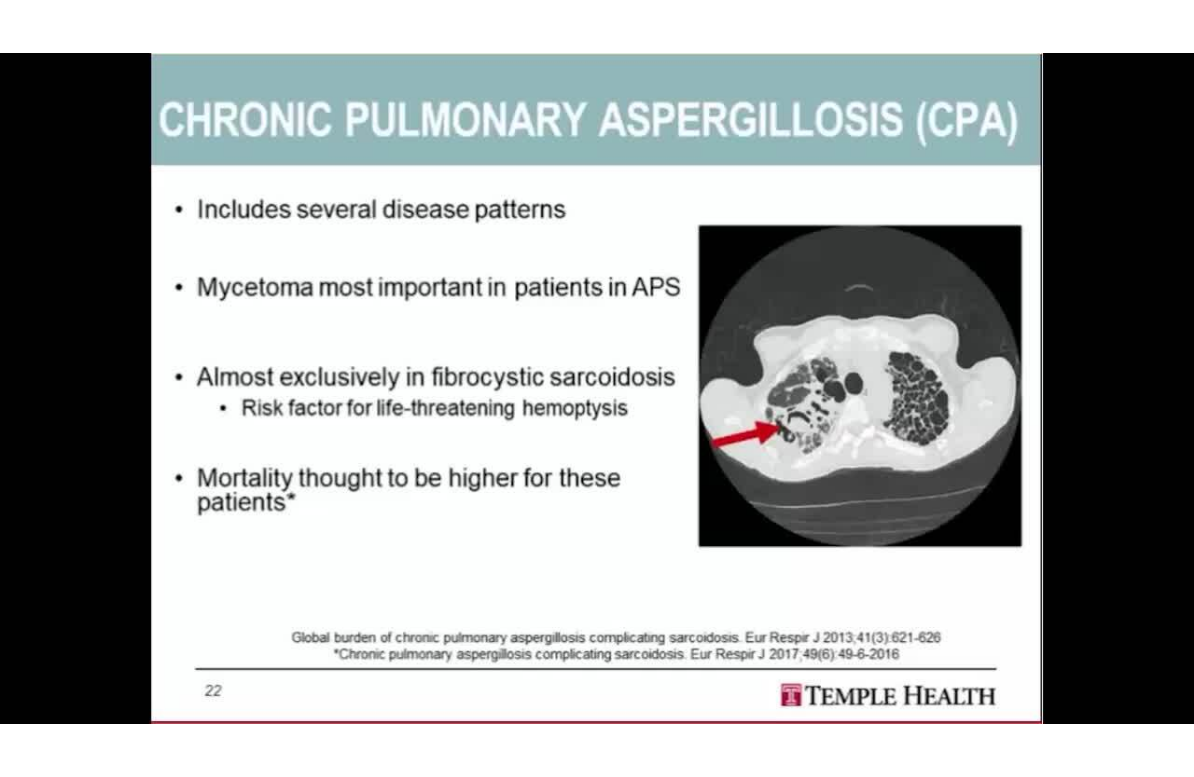 click at bounding box center (597, 389) 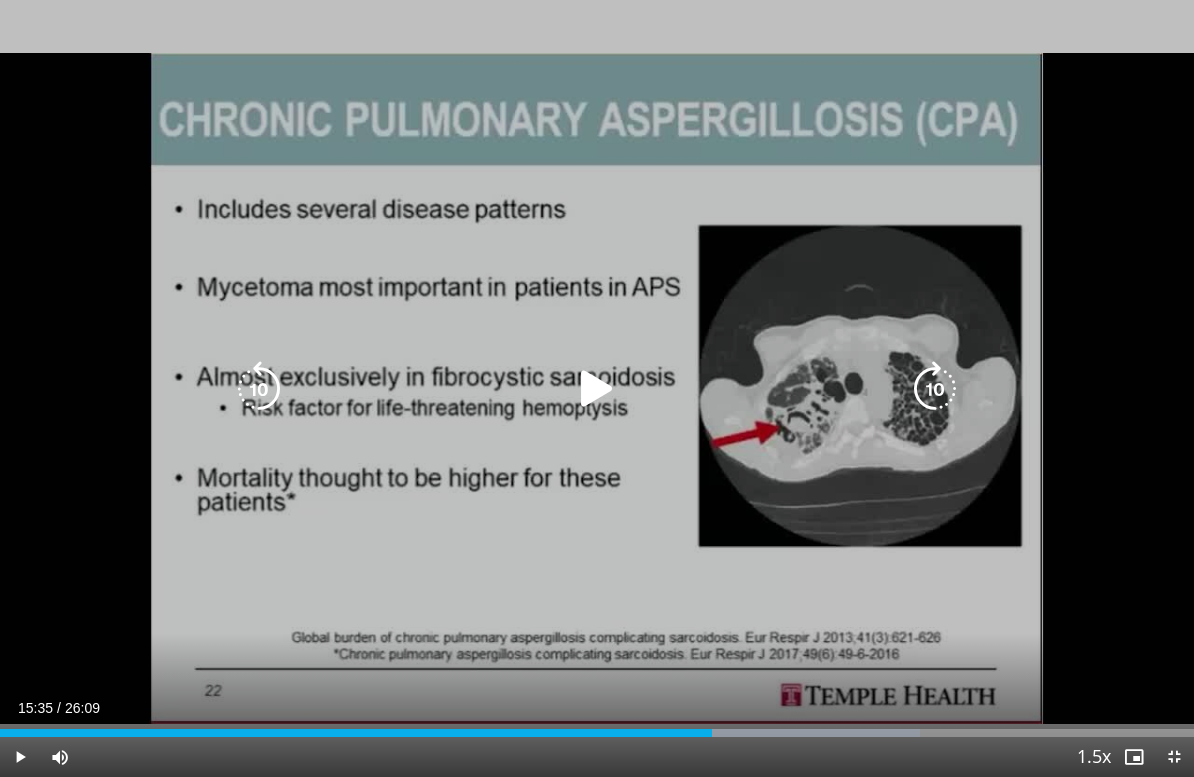 click at bounding box center [597, 389] 